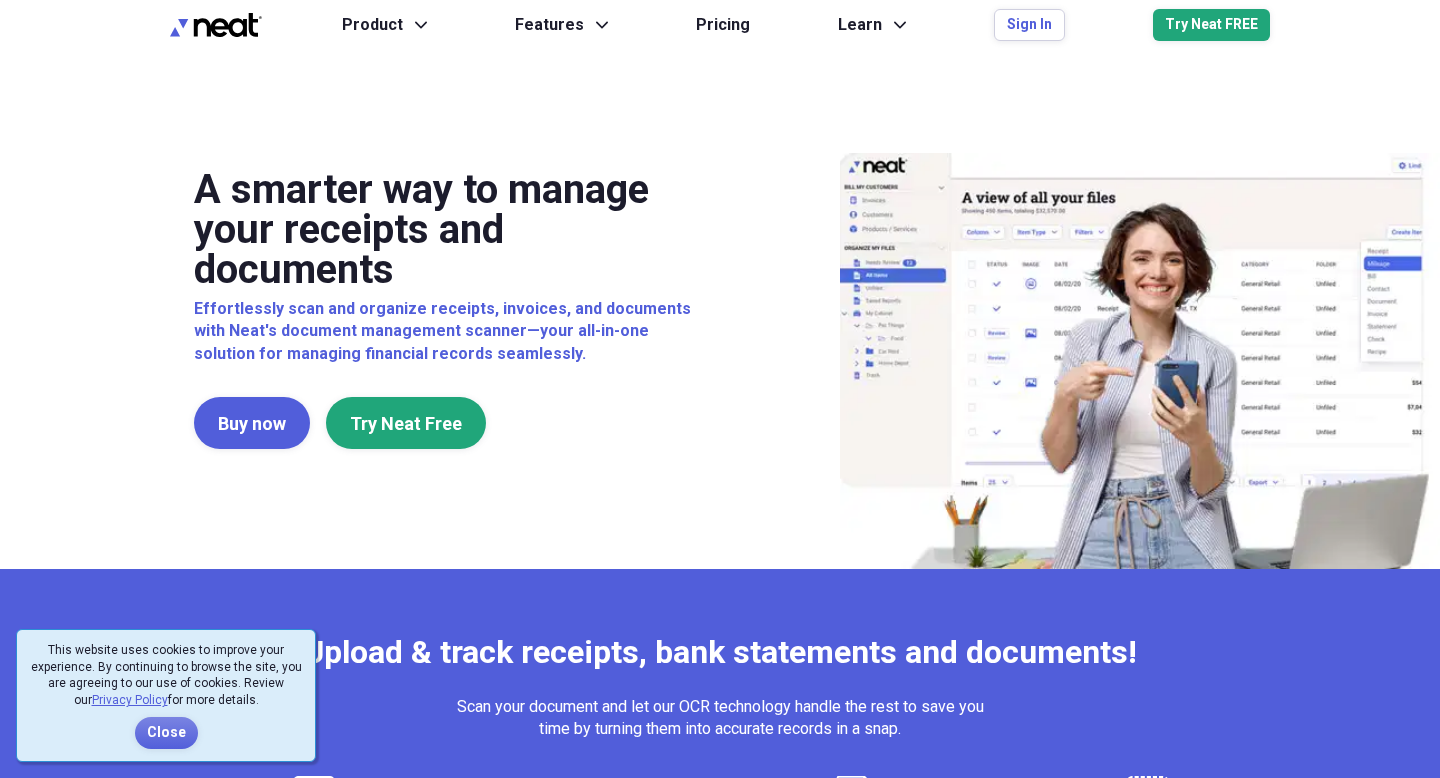 scroll, scrollTop: 0, scrollLeft: 0, axis: both 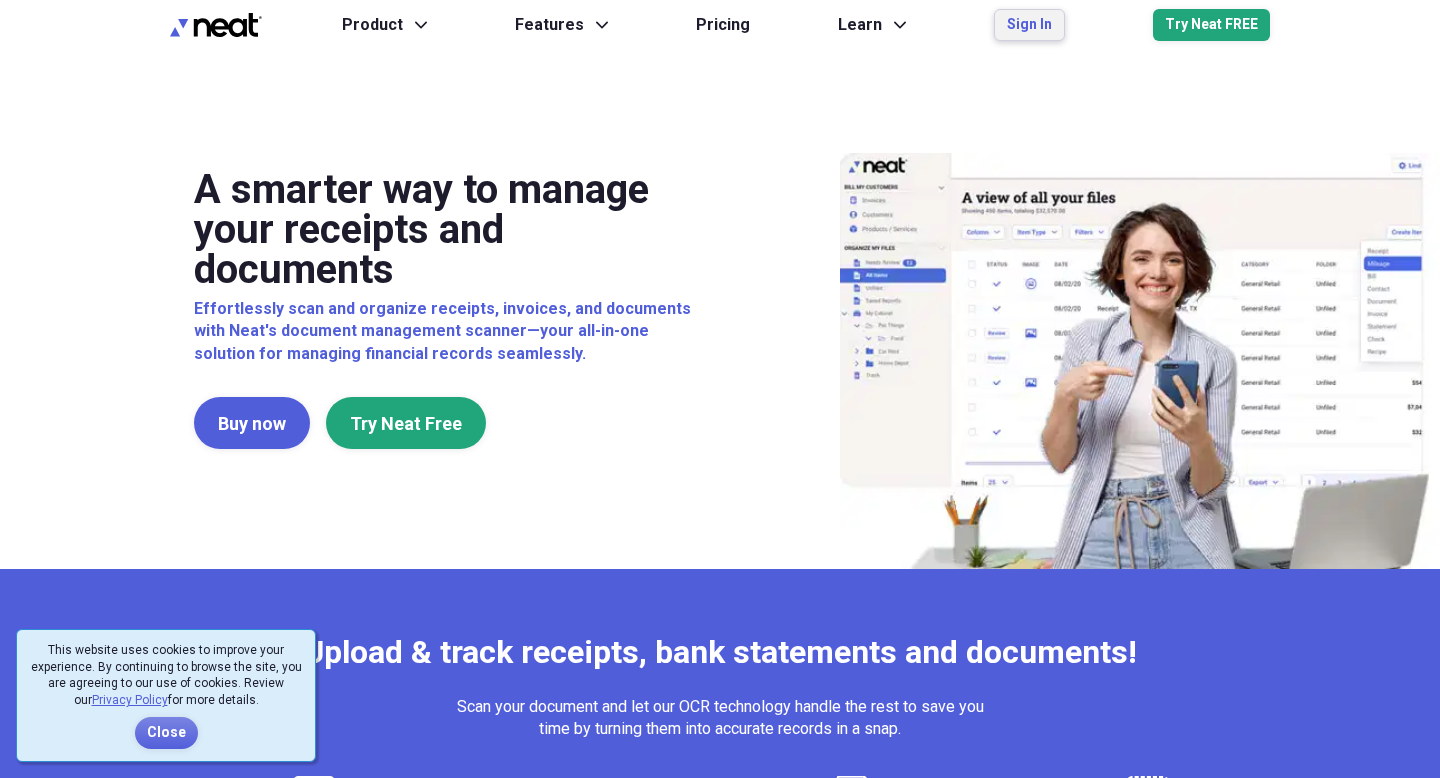 click on "Sign In" at bounding box center (1029, 25) 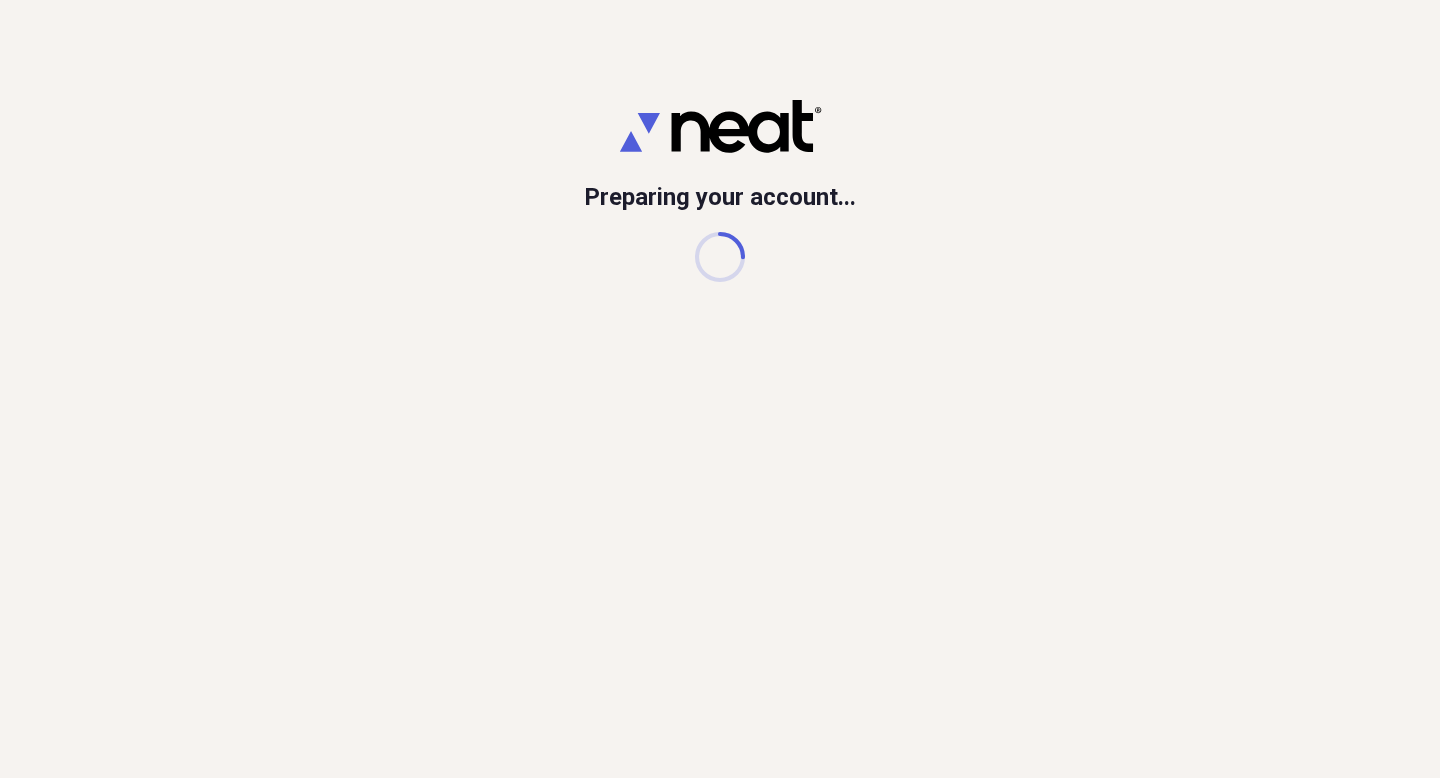scroll, scrollTop: 0, scrollLeft: 0, axis: both 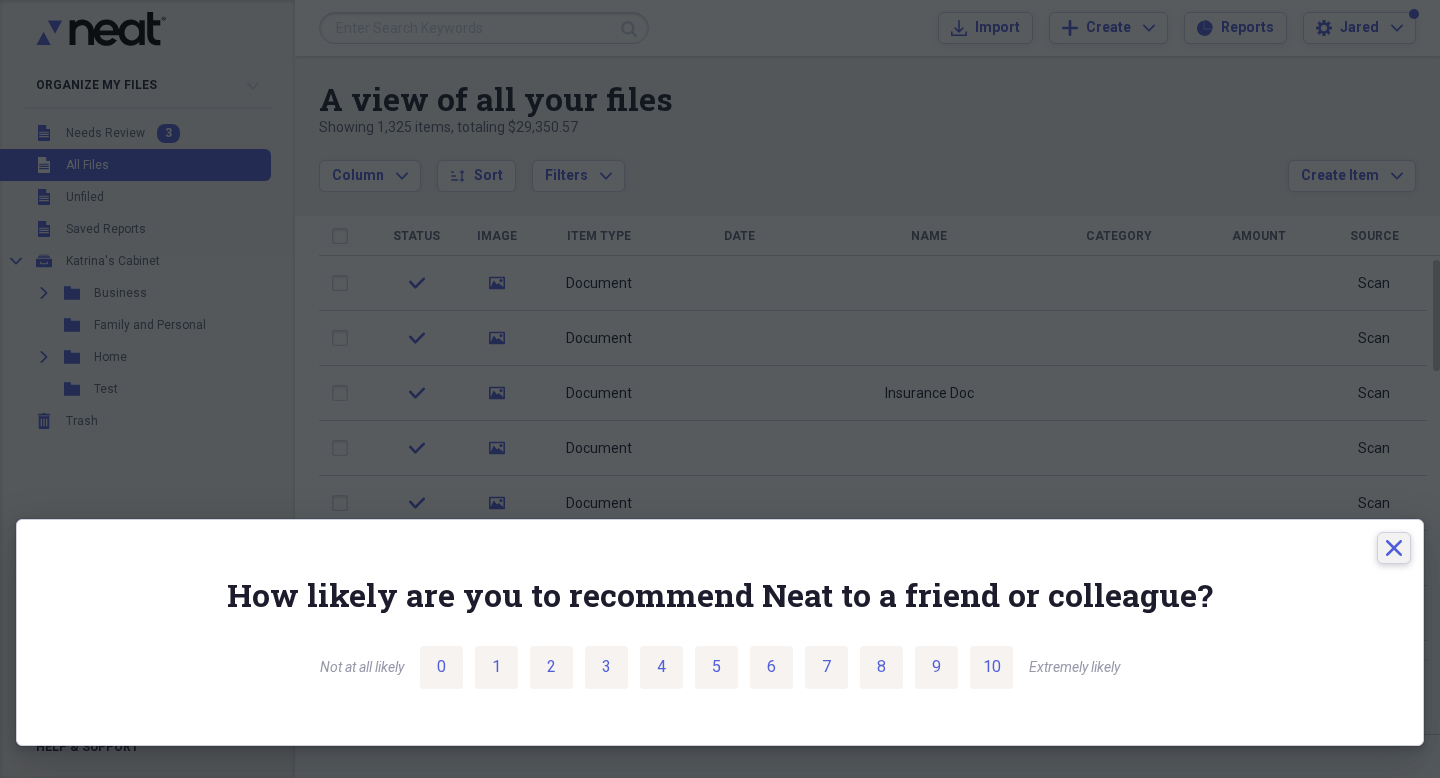 click on "Close" 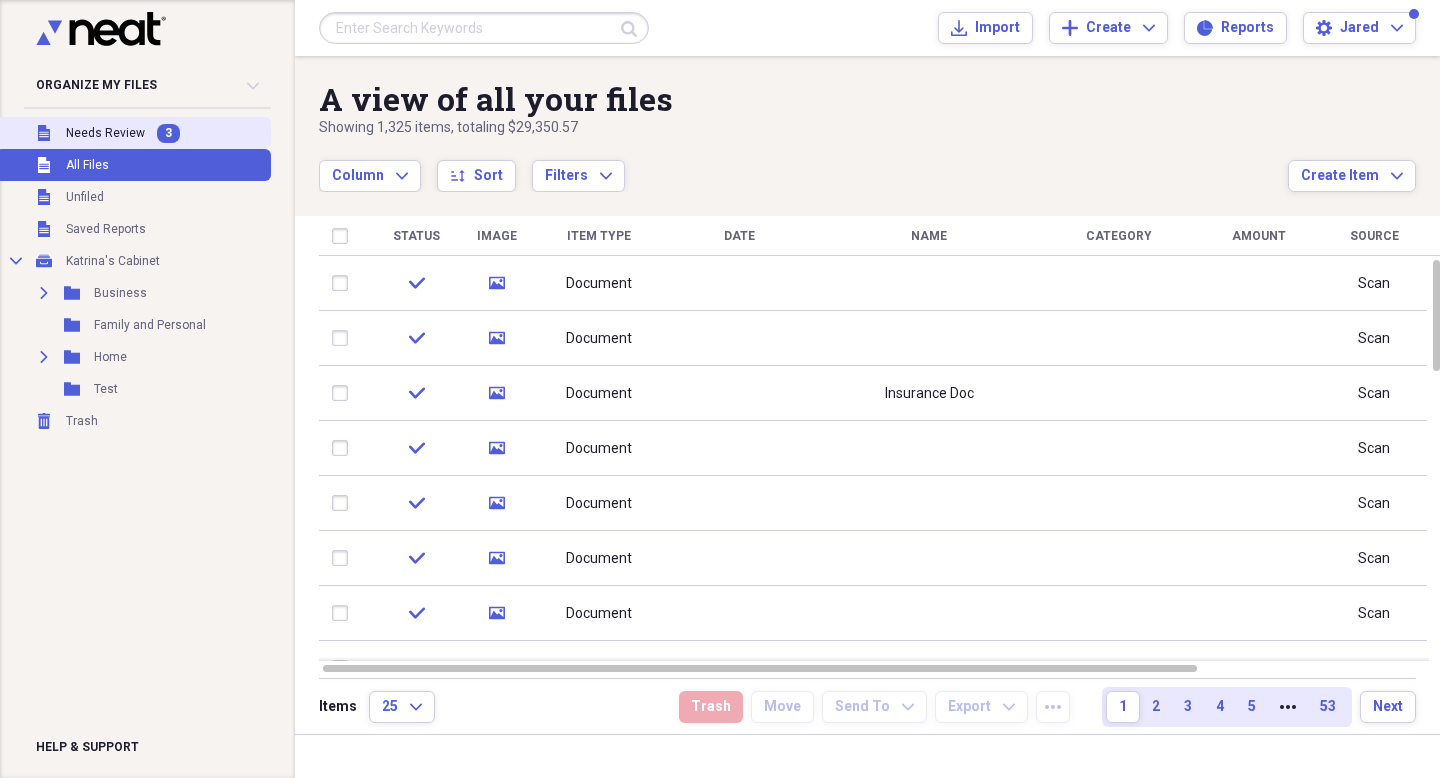 click on "Unfiled Needs Review 3" at bounding box center [133, 133] 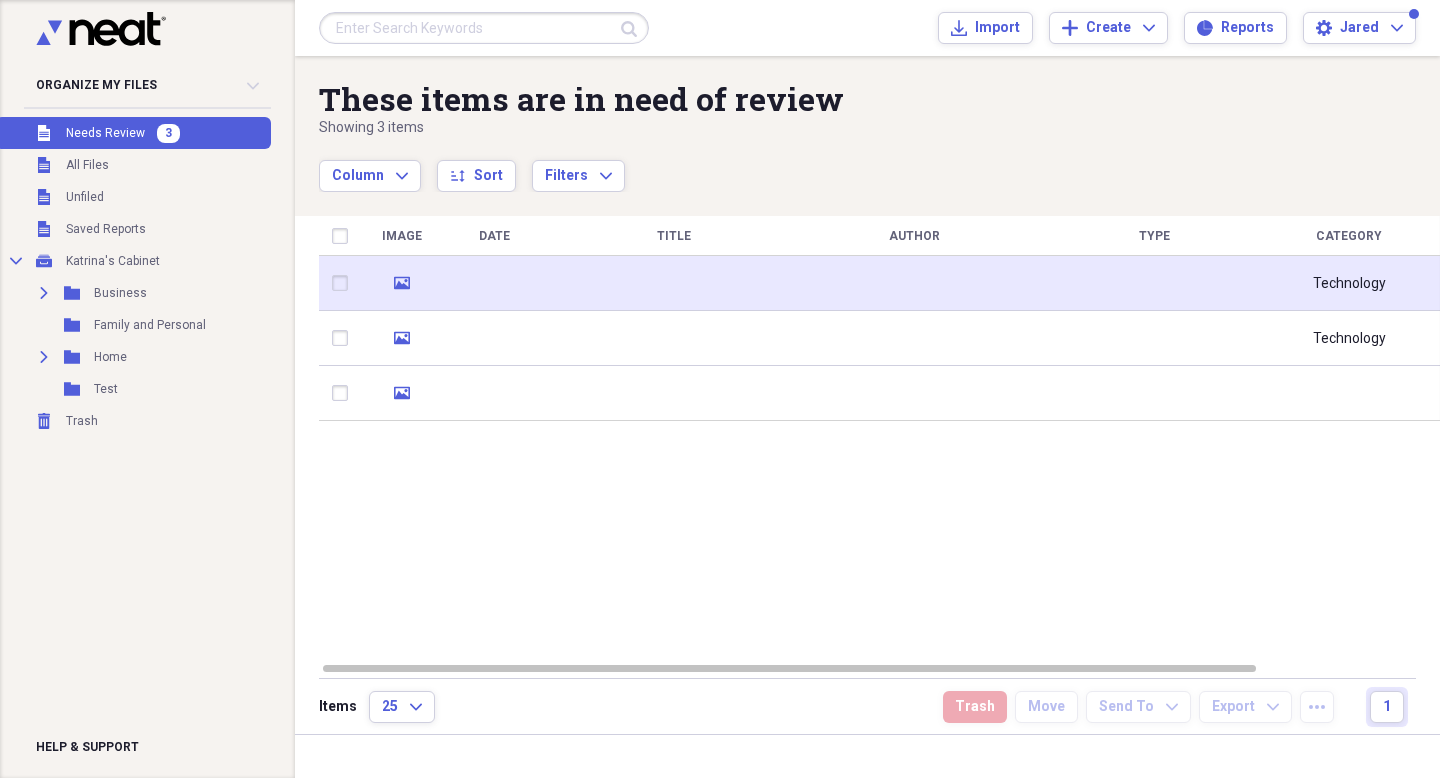 click at bounding box center (494, 283) 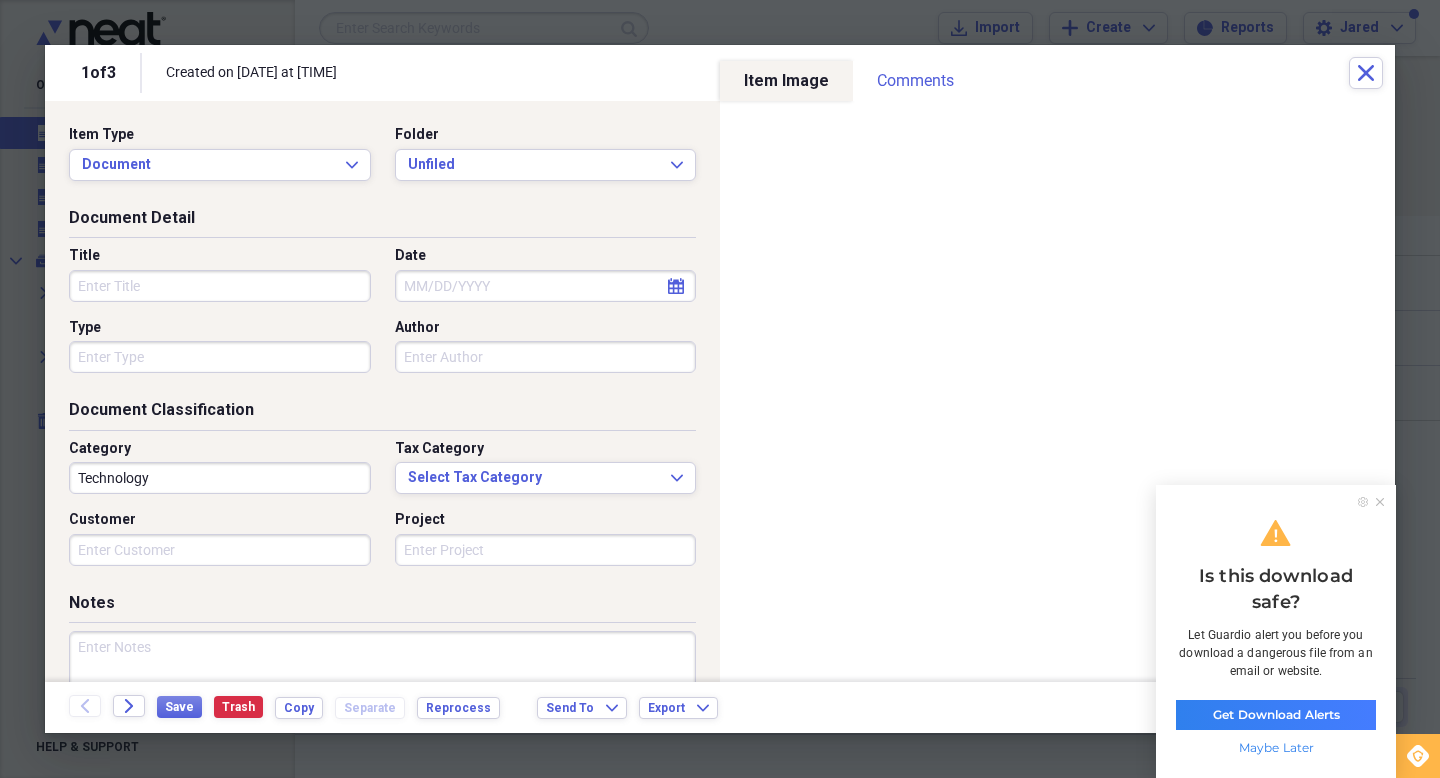 click at bounding box center [1373, 502] 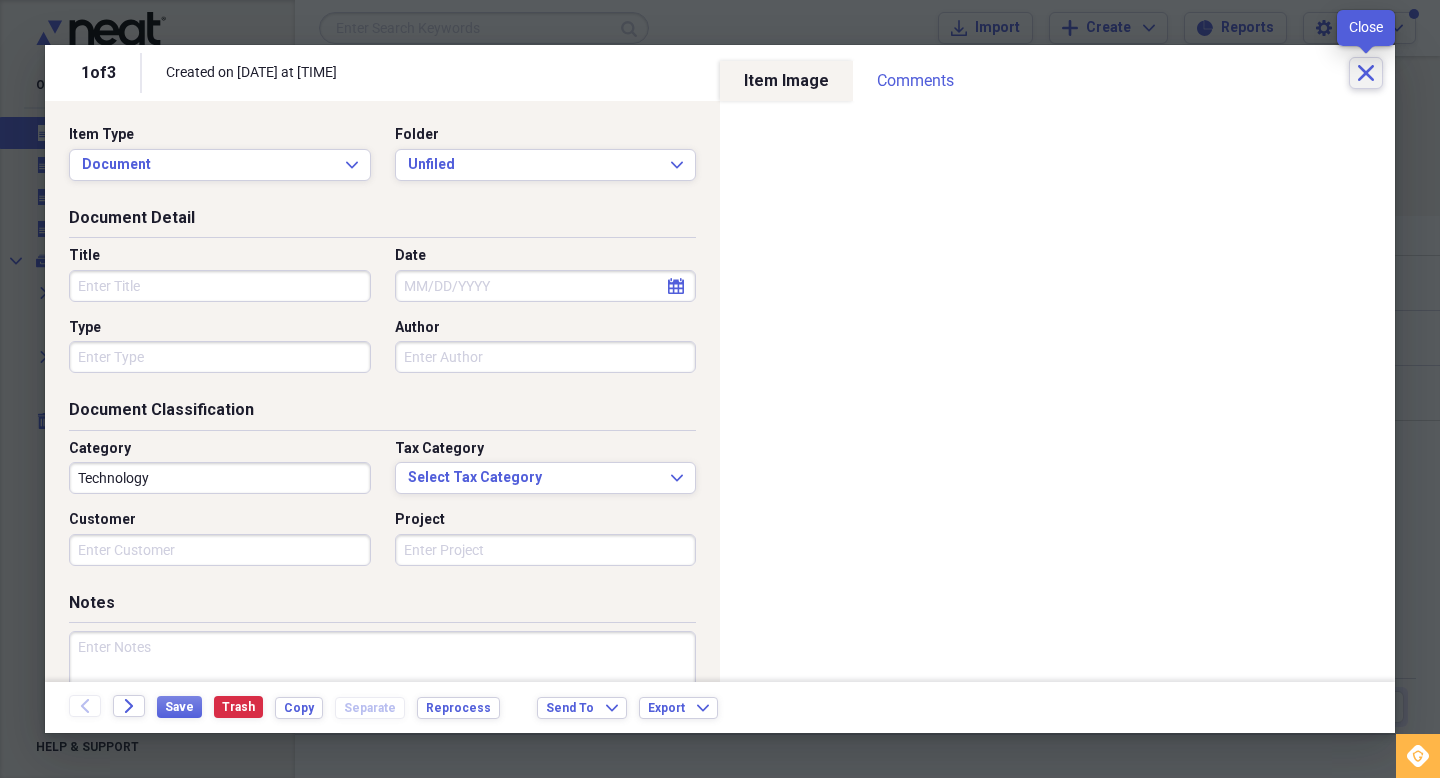 click on "Close" 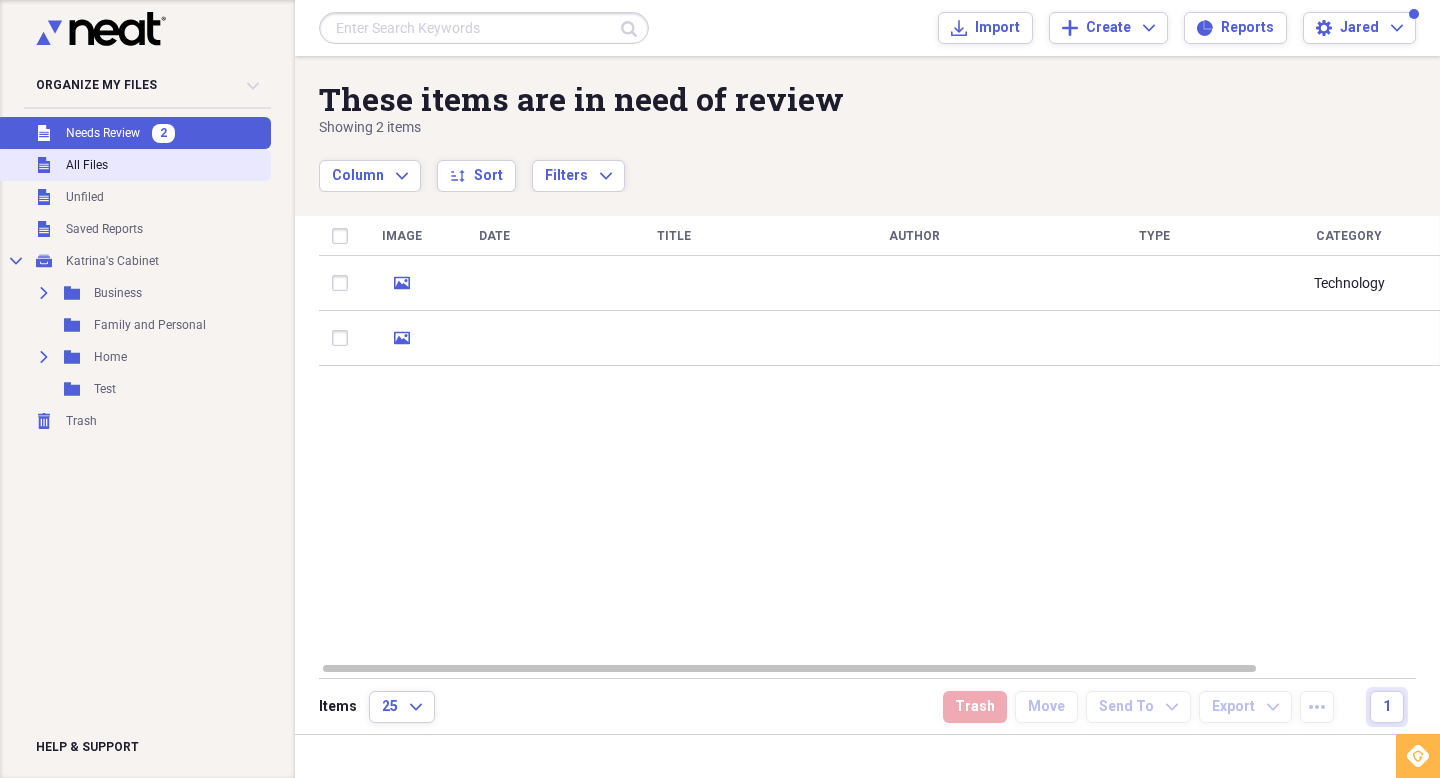 click on "All Files" at bounding box center (87, 165) 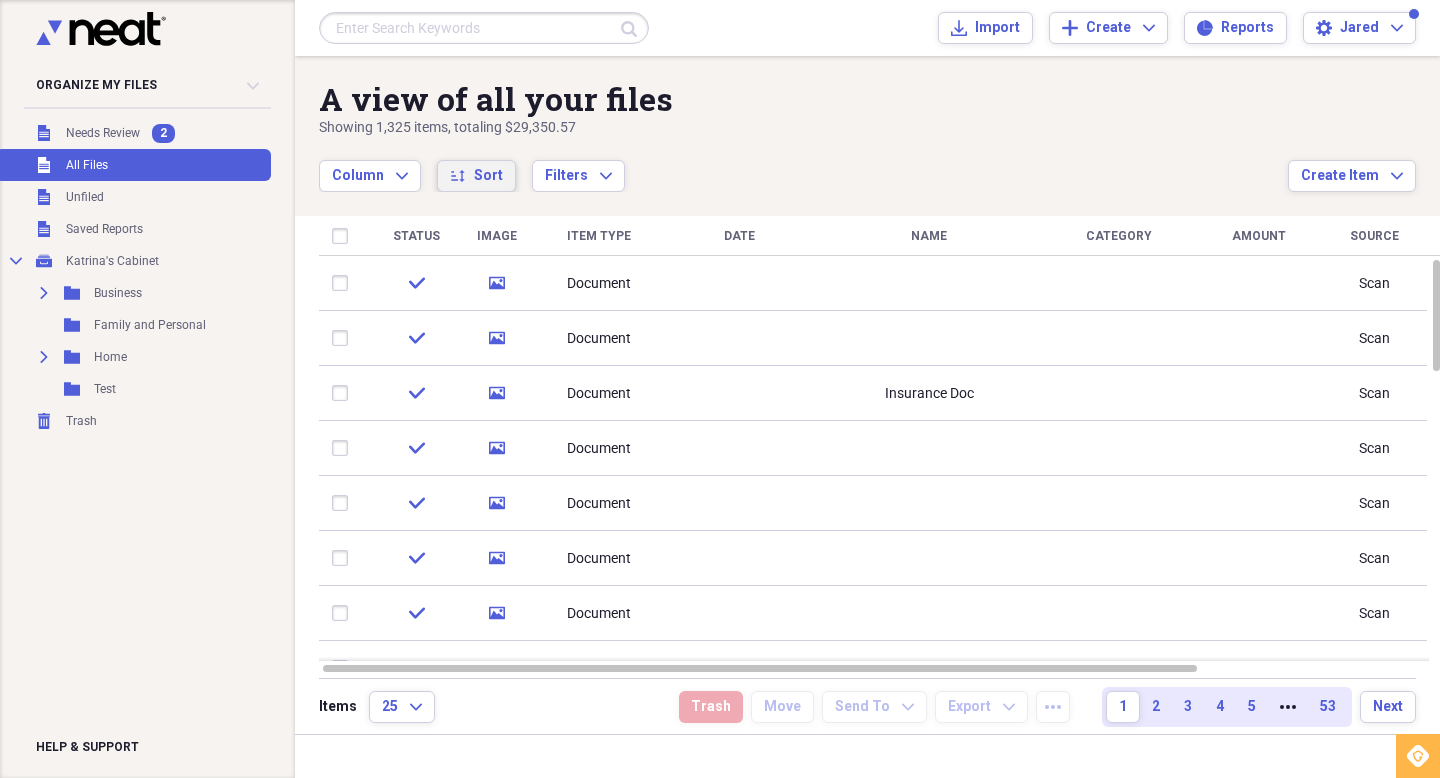 click on "sort Sort" at bounding box center [476, 176] 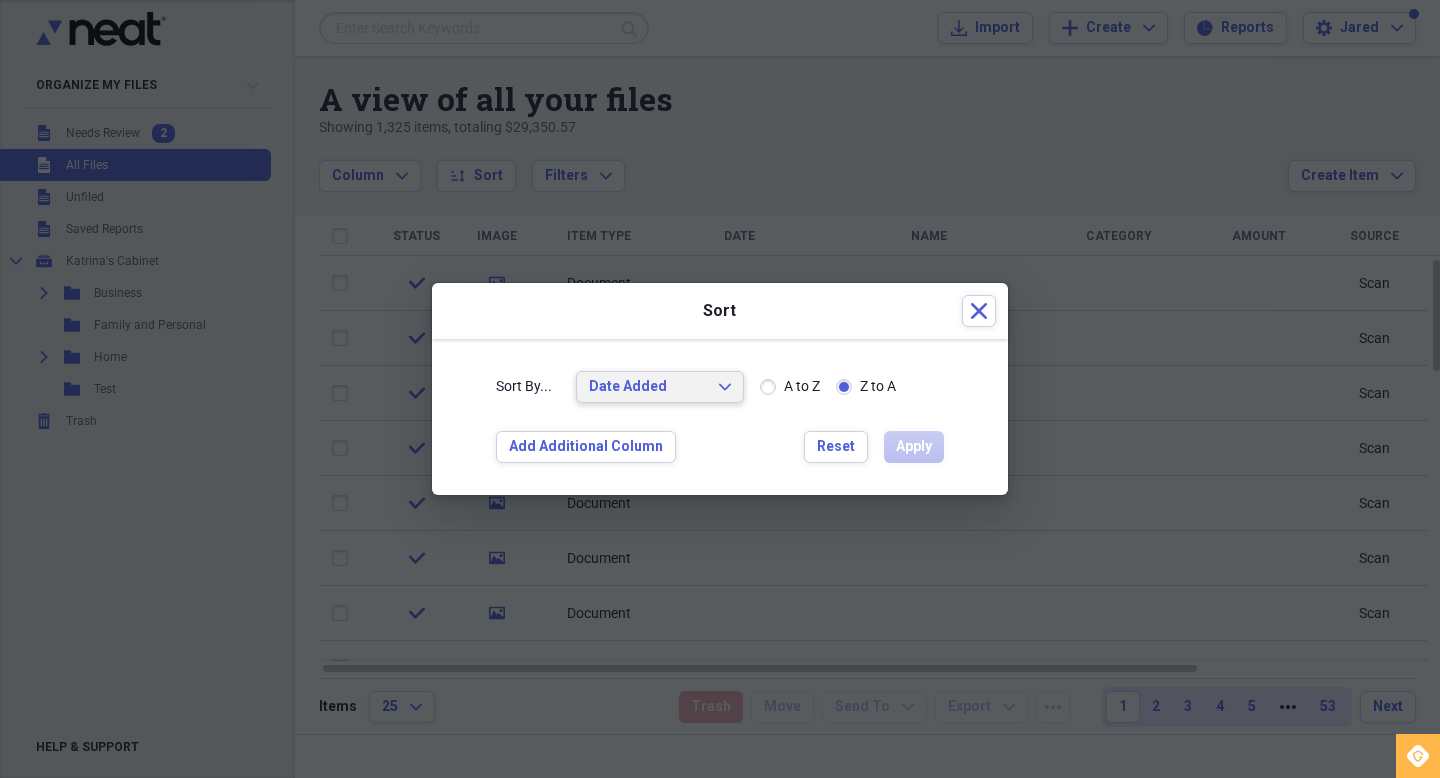 click on "Date Added" at bounding box center [648, 387] 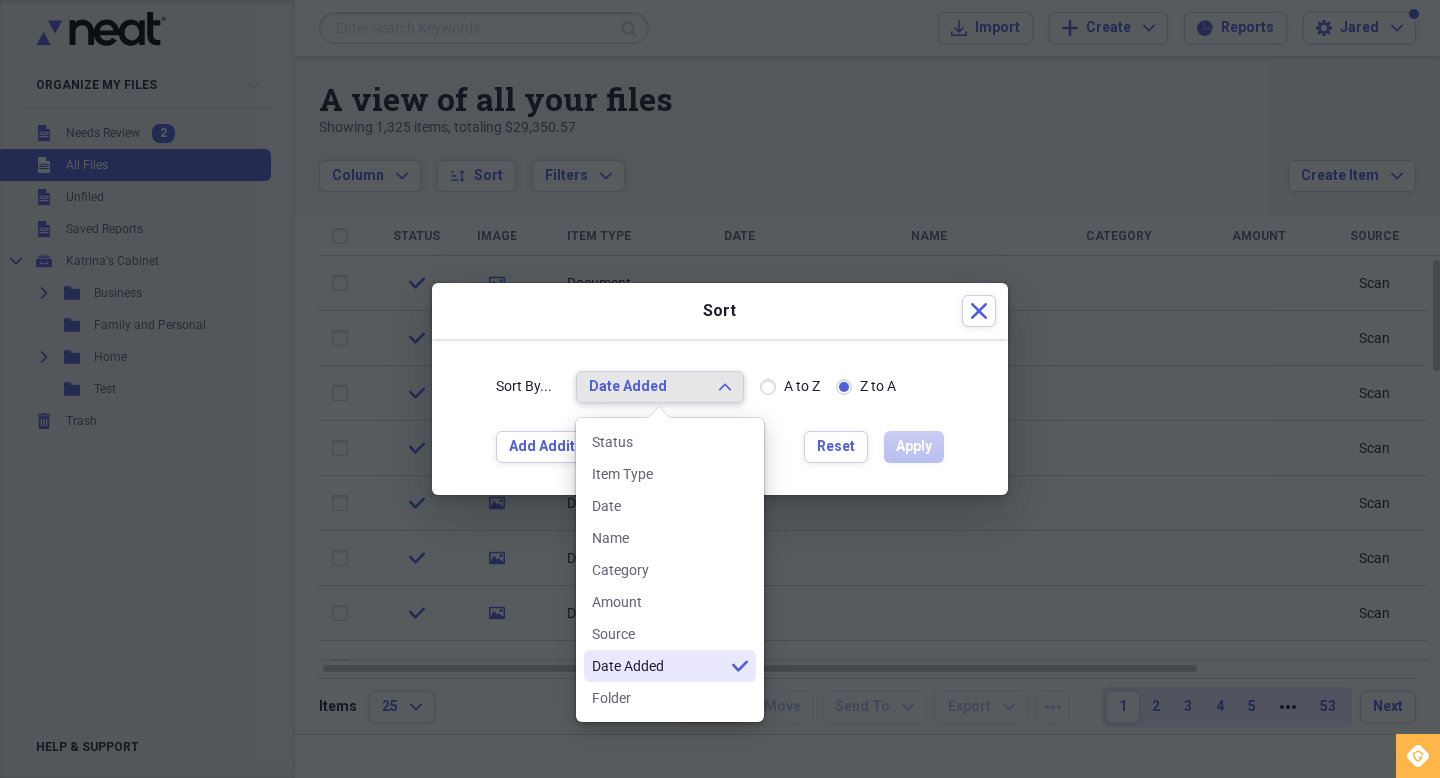 click on "Date Added" at bounding box center (658, 666) 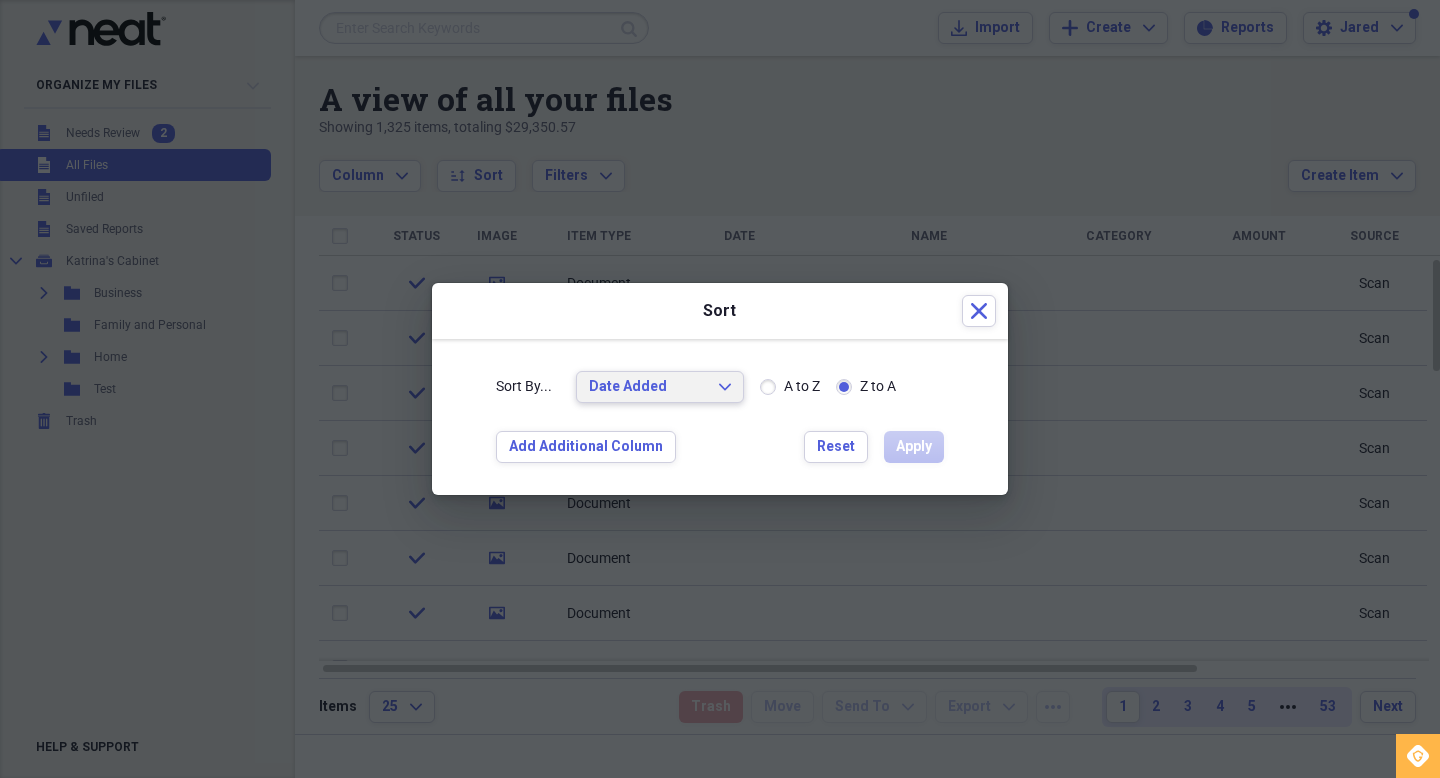 click on "Date Added" at bounding box center [648, 387] 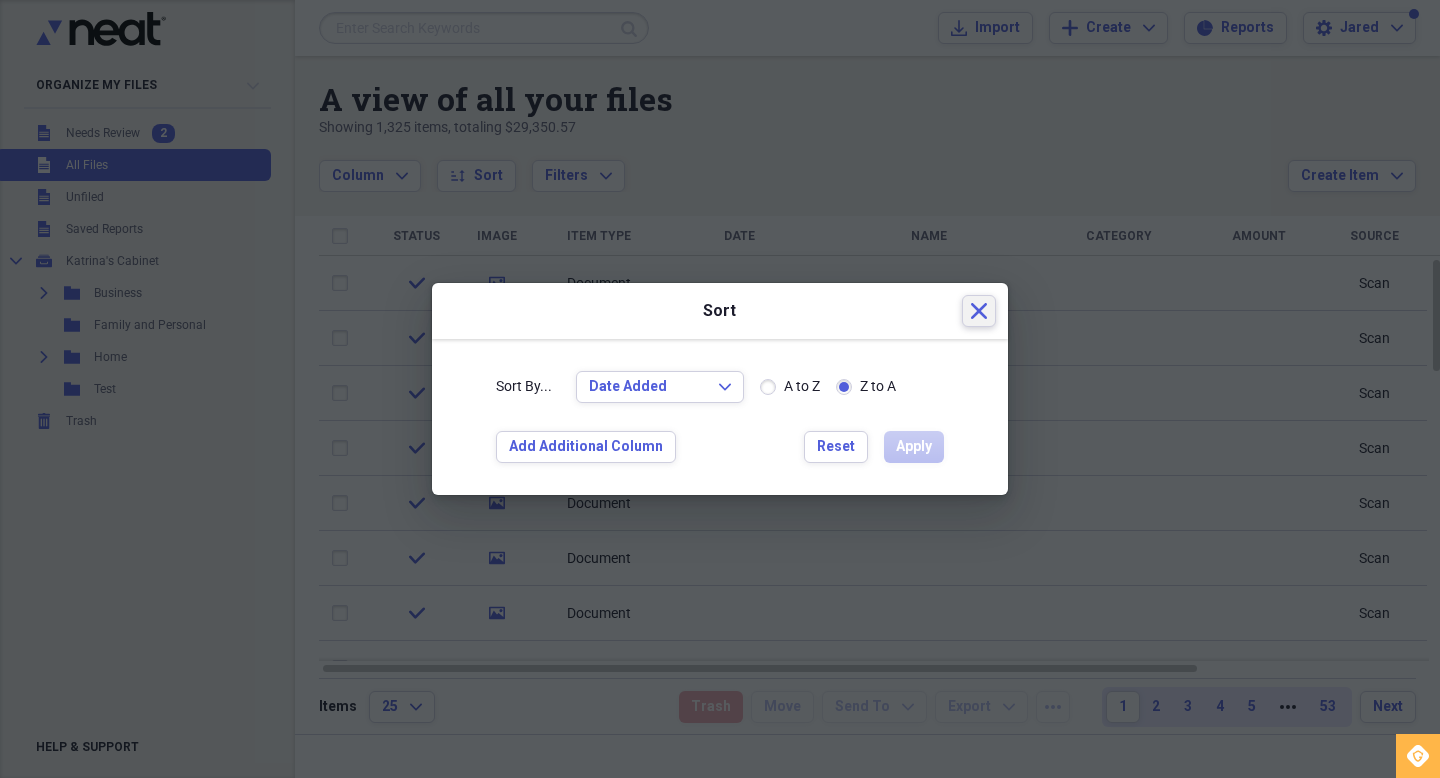 click on "Close" at bounding box center [979, 311] 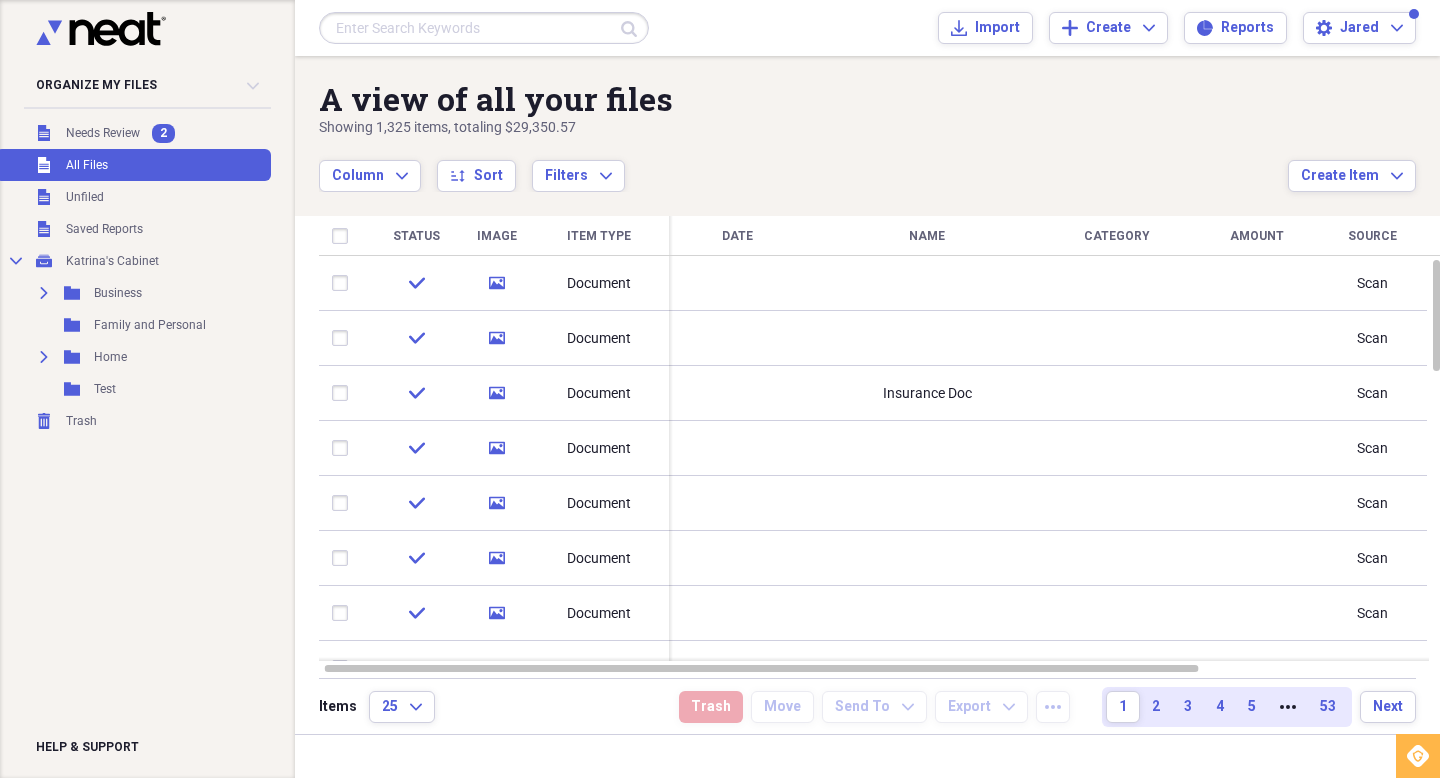 click on "Name" at bounding box center (927, 236) 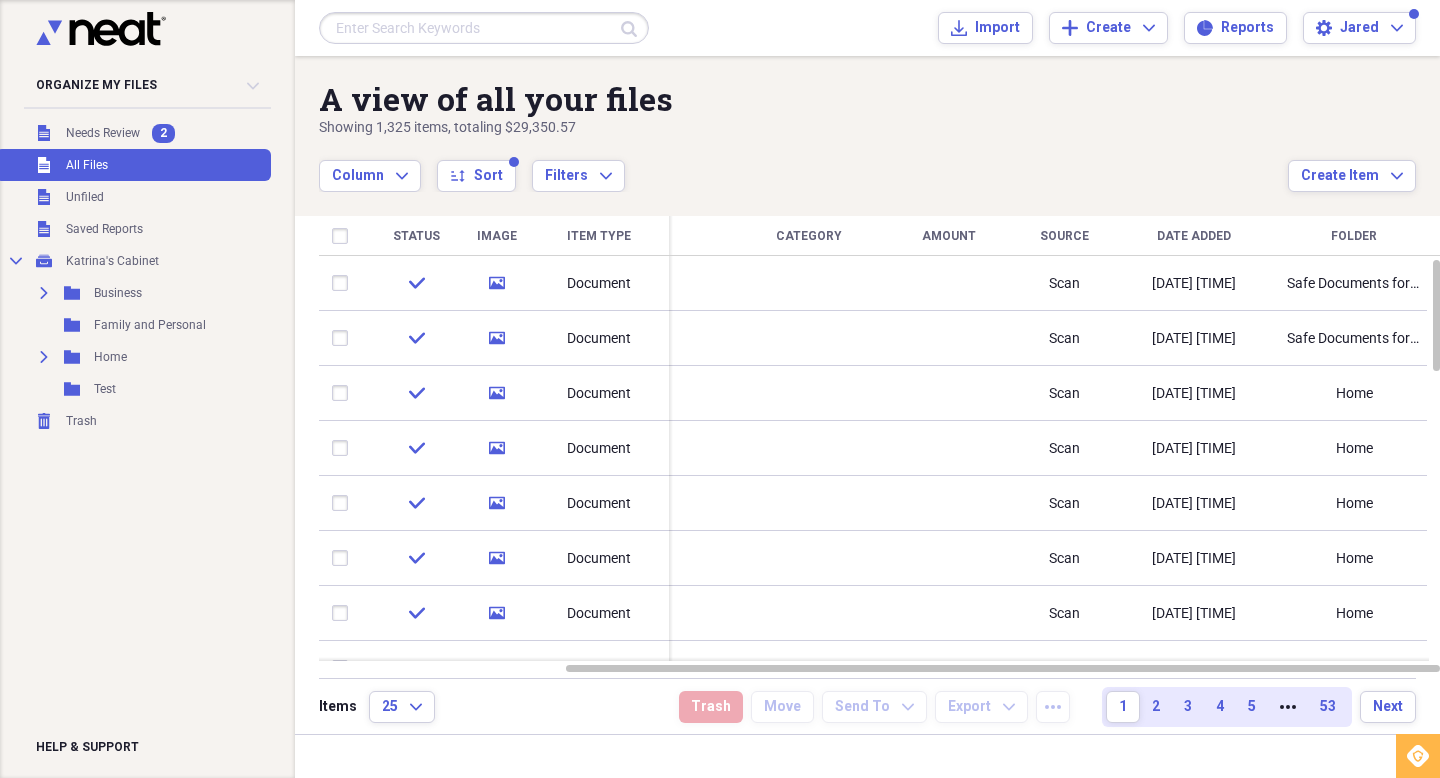 click on "Date Added" at bounding box center (1194, 236) 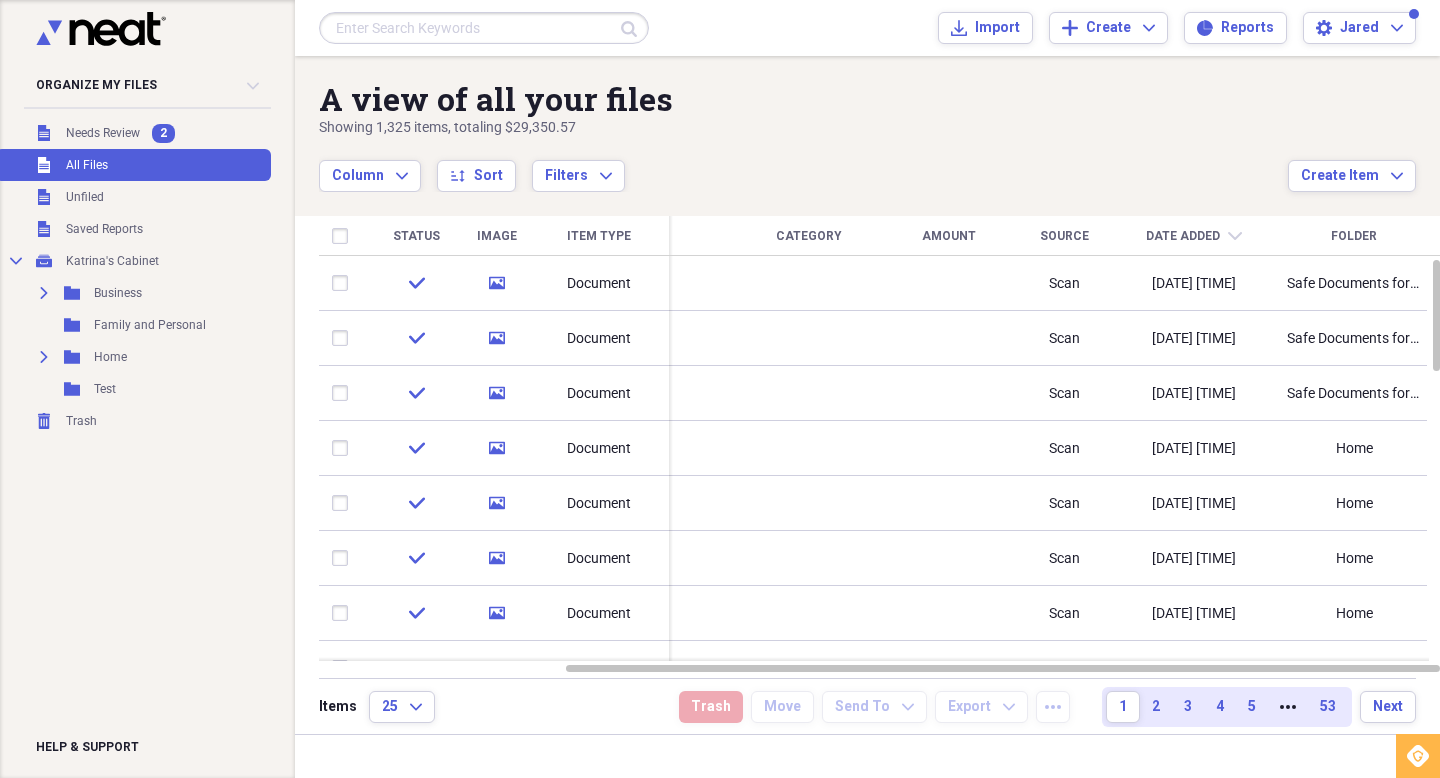 click on "chevron-down" 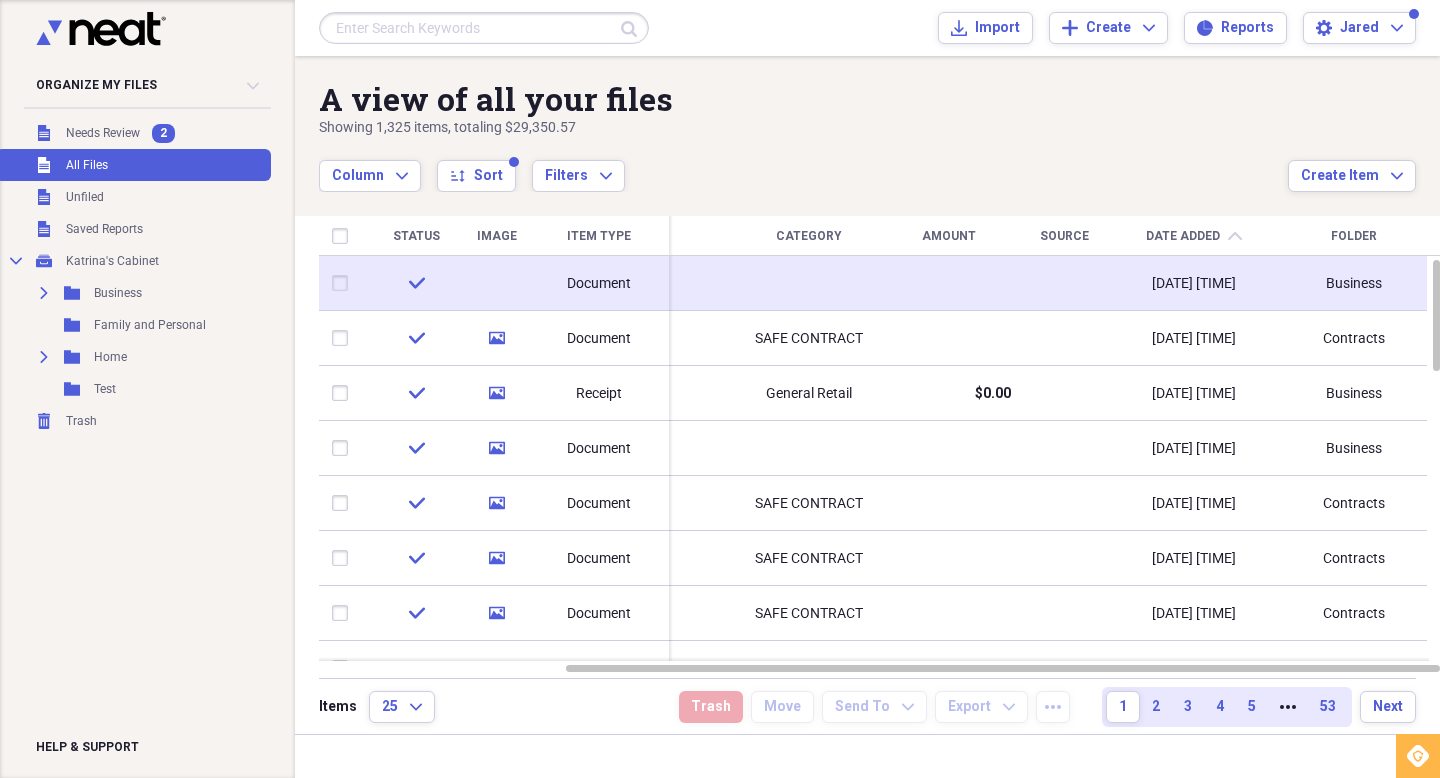 click on "10/22/2013 12:38 pm" at bounding box center [1194, 284] 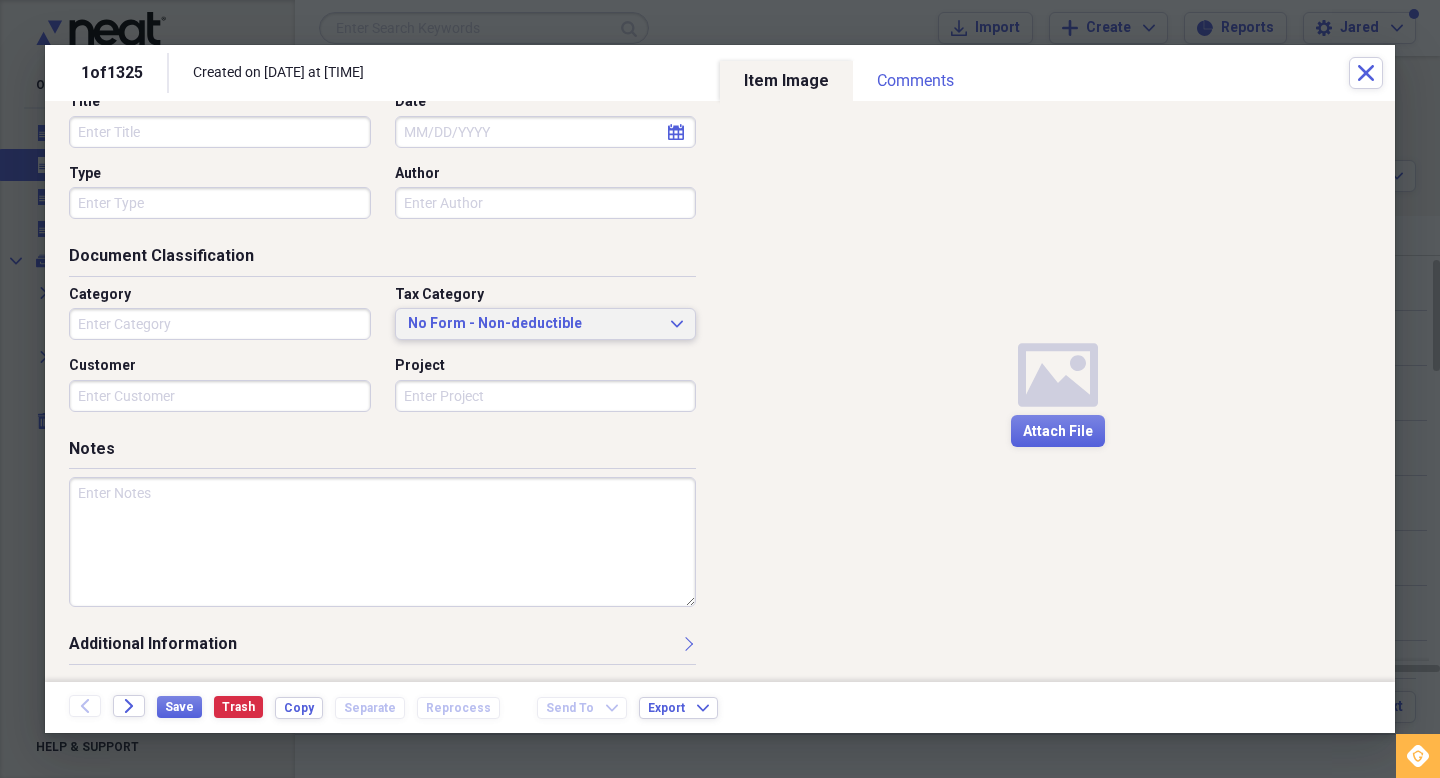 scroll, scrollTop: 0, scrollLeft: 0, axis: both 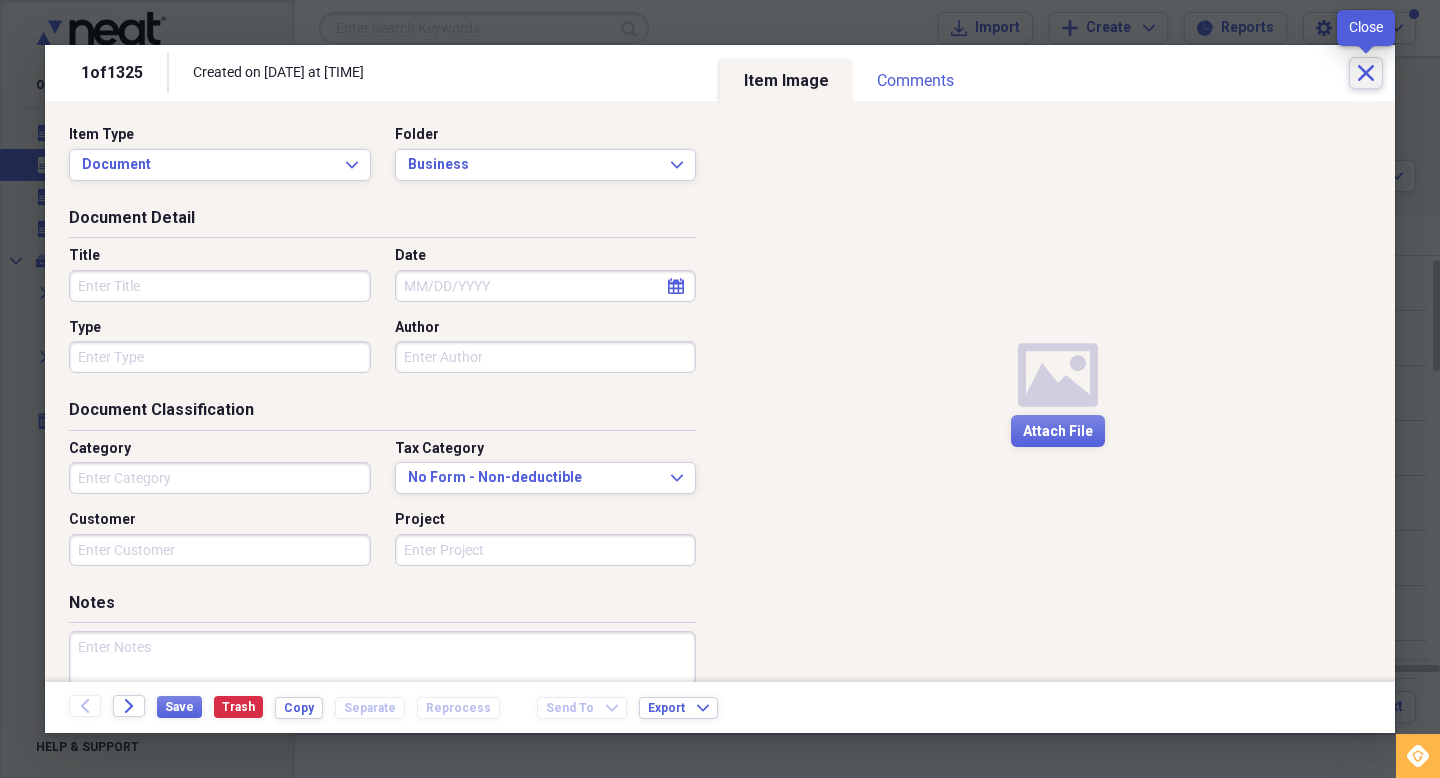 click on "Close" at bounding box center (1366, 73) 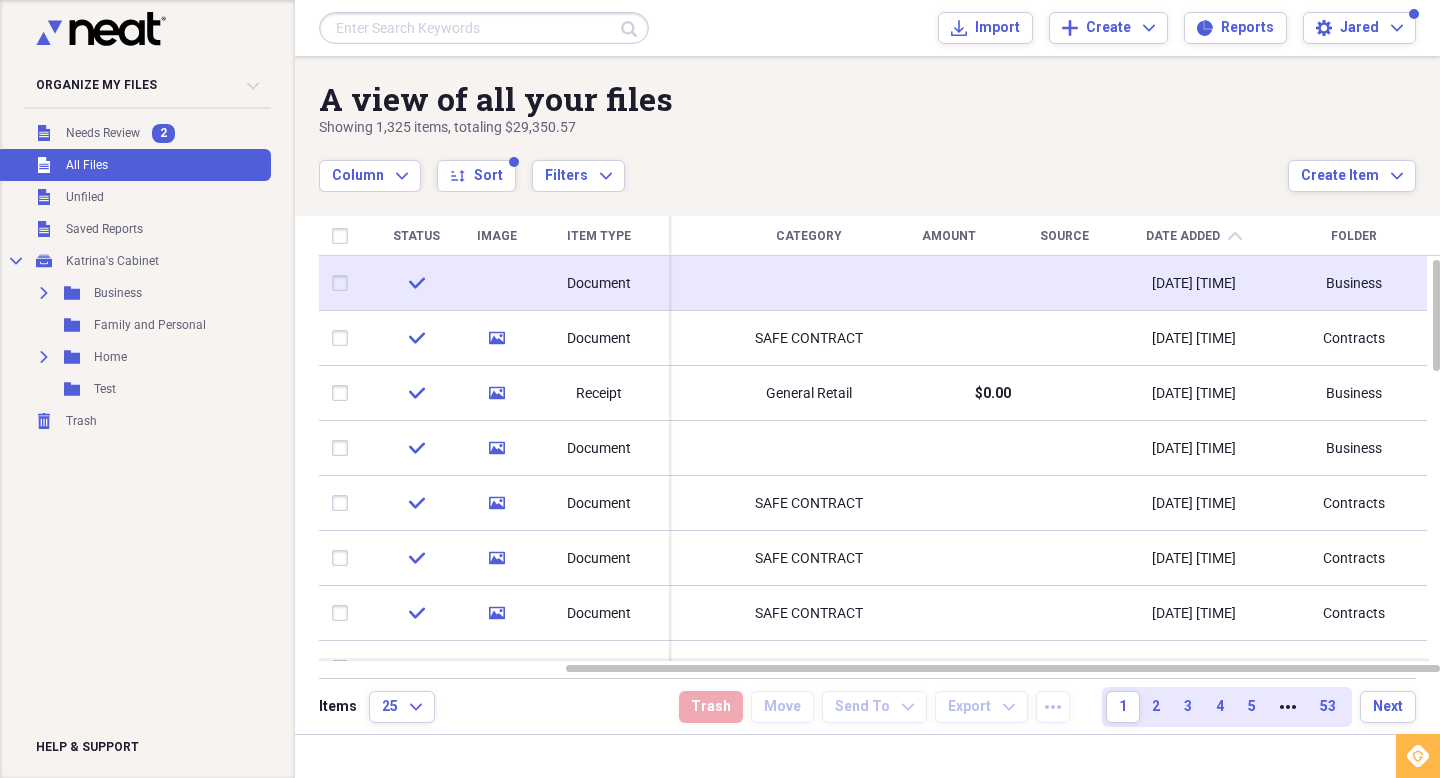 click at bounding box center (344, 283) 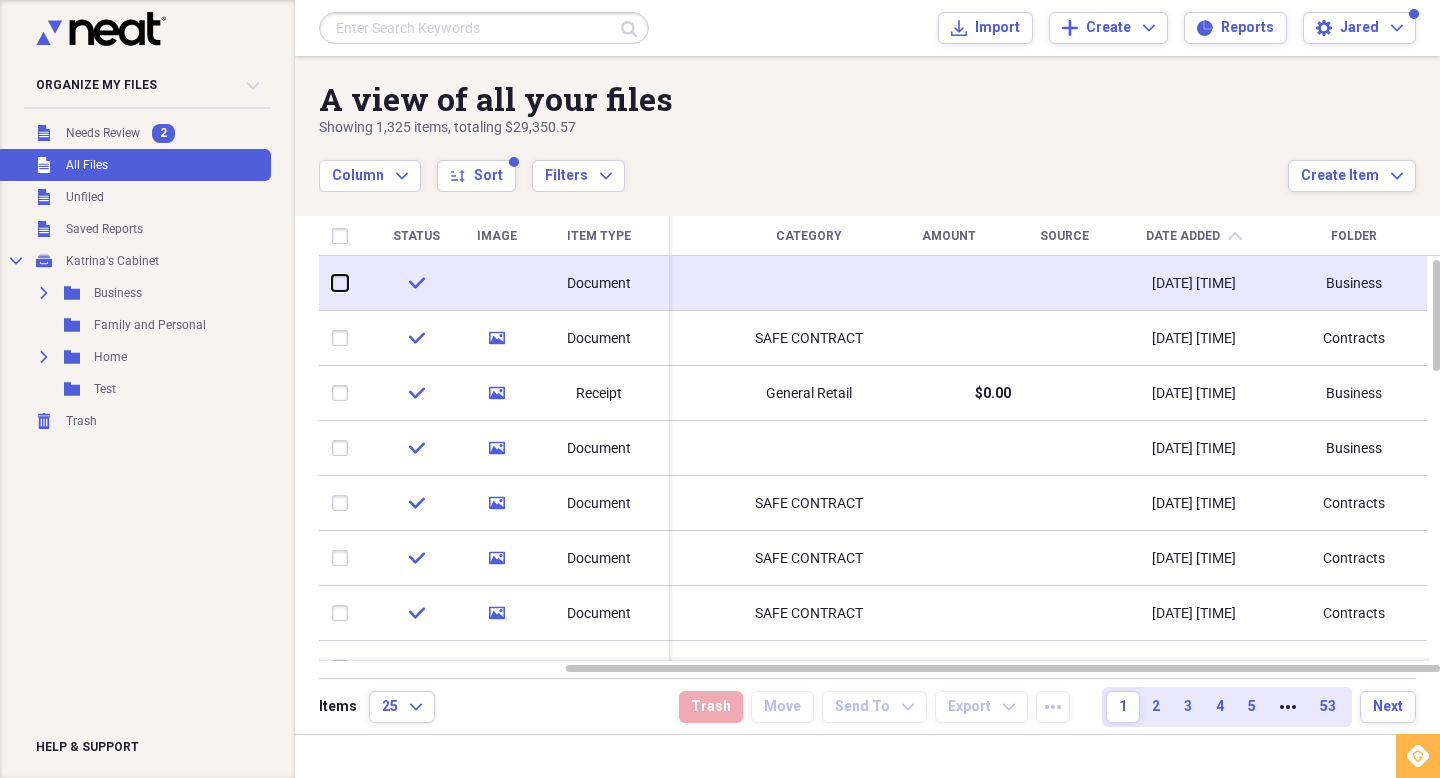 click at bounding box center [332, 283] 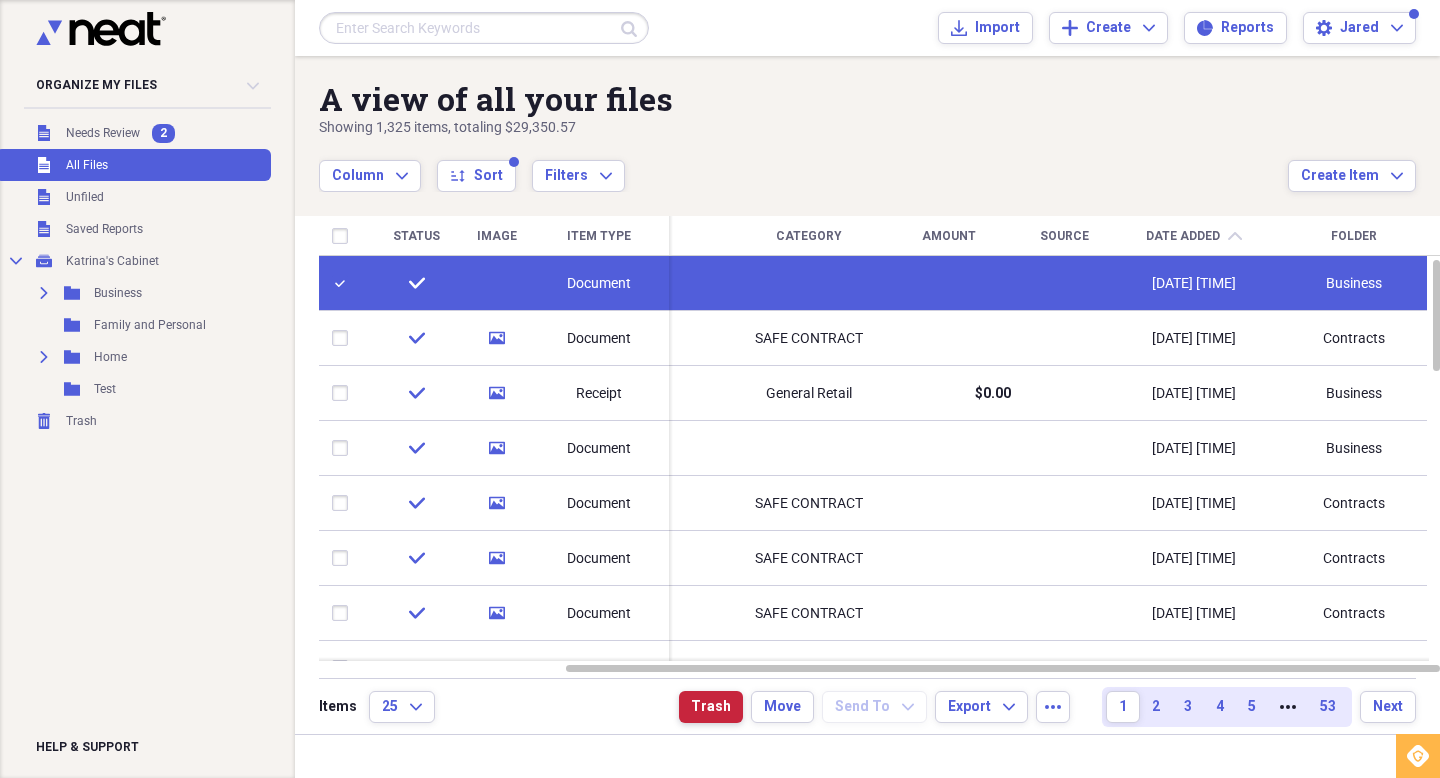 click on "Trash" at bounding box center (711, 707) 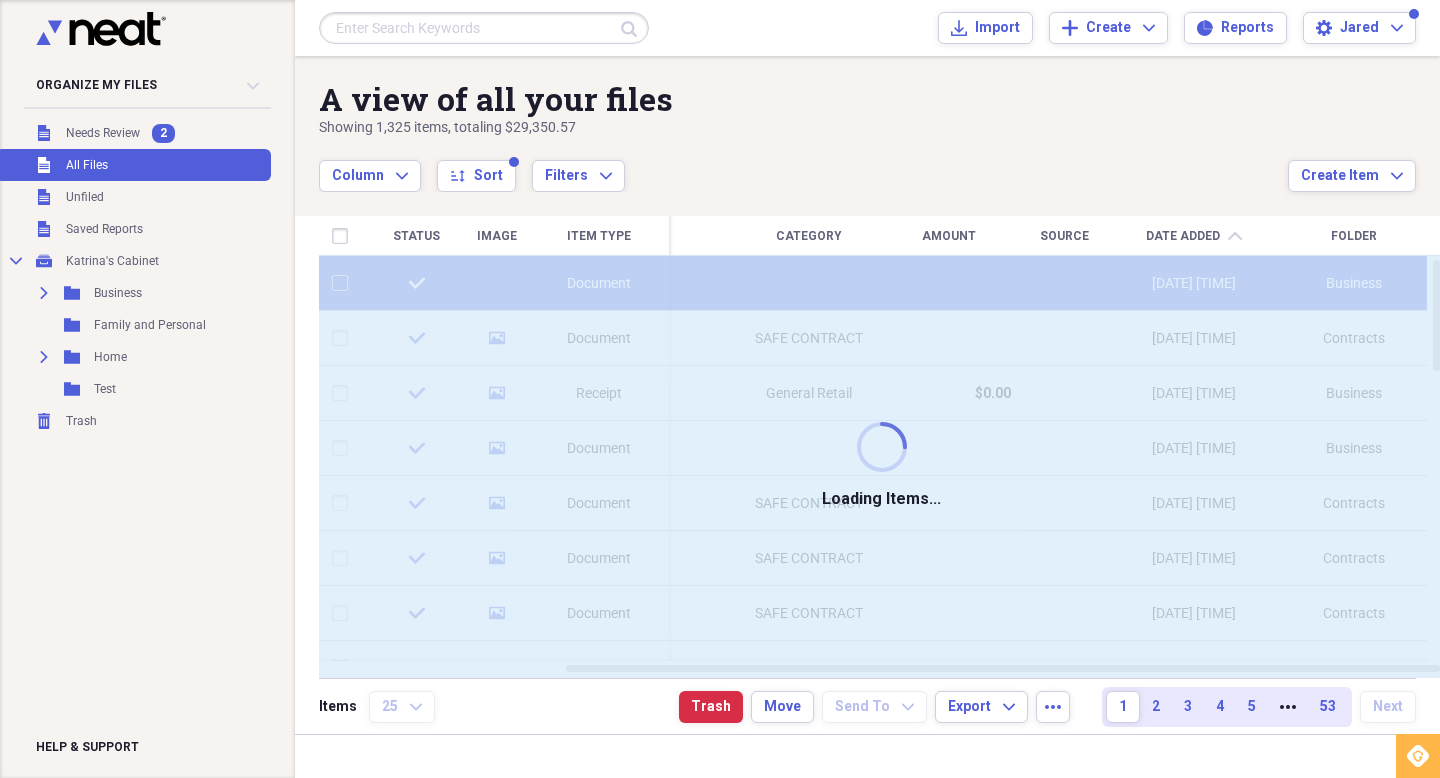 checkbox on "false" 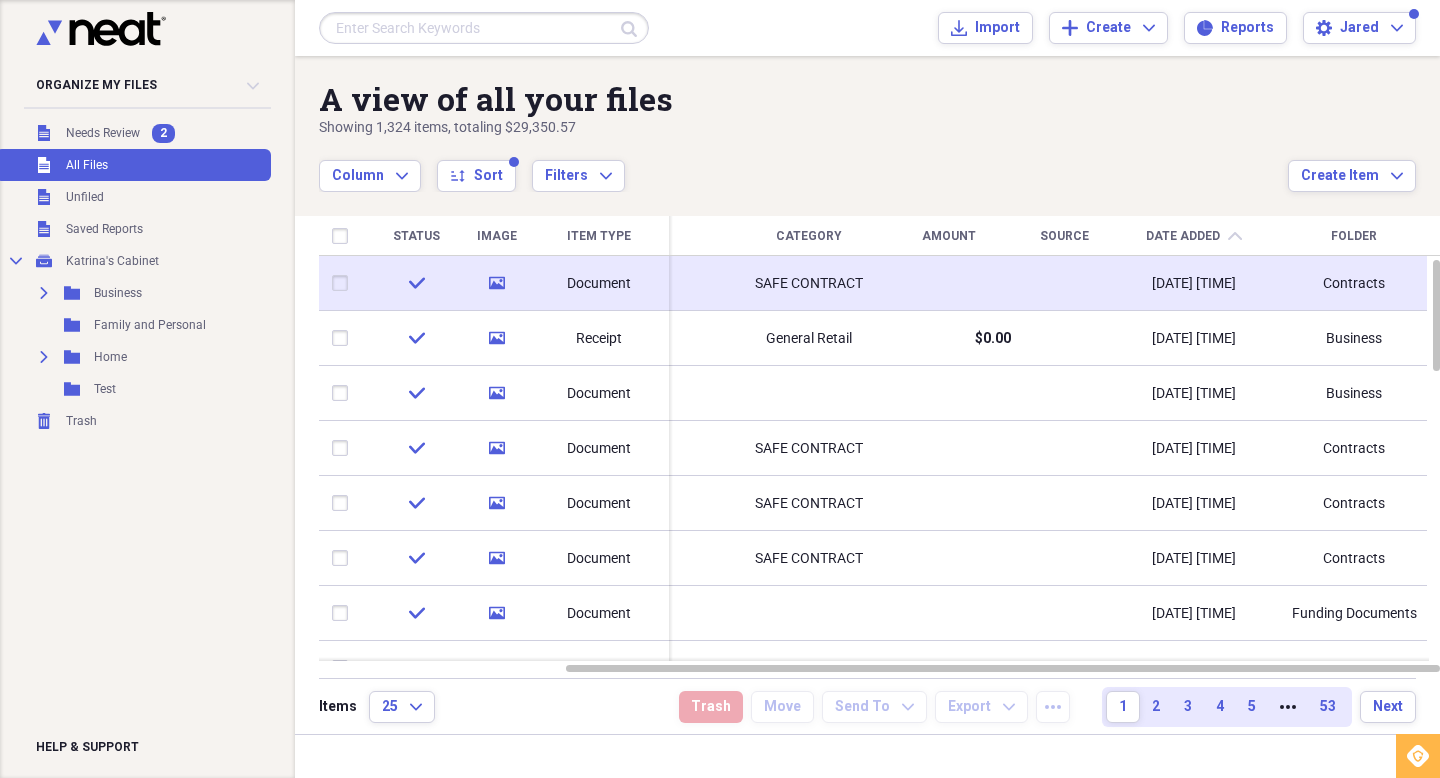 click on "SAFE CONTRACT" at bounding box center [809, 283] 